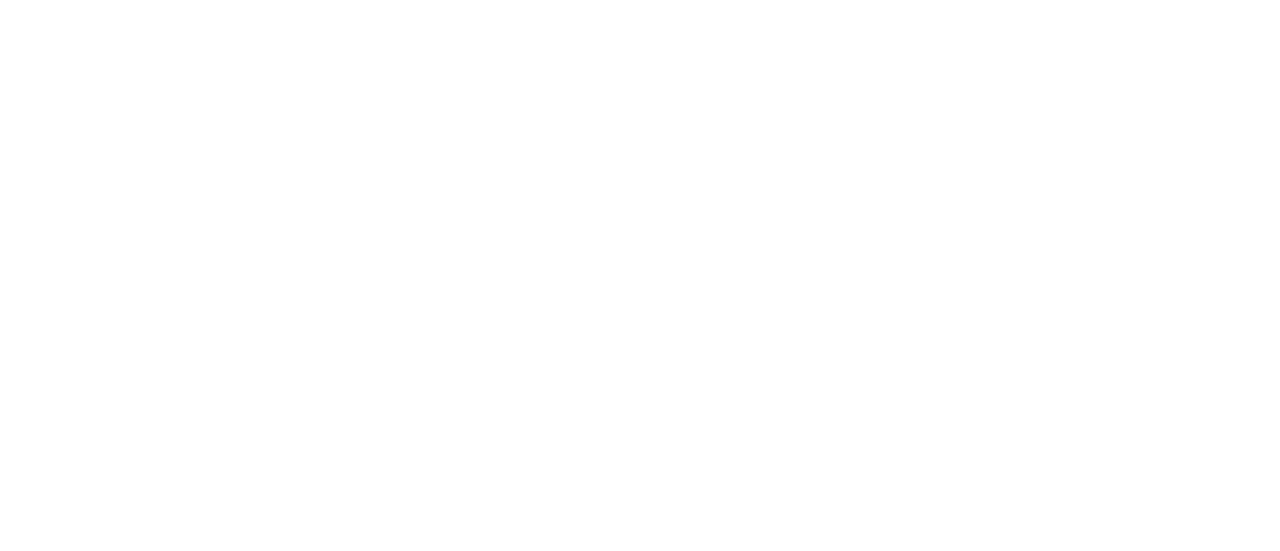 scroll, scrollTop: 0, scrollLeft: 0, axis: both 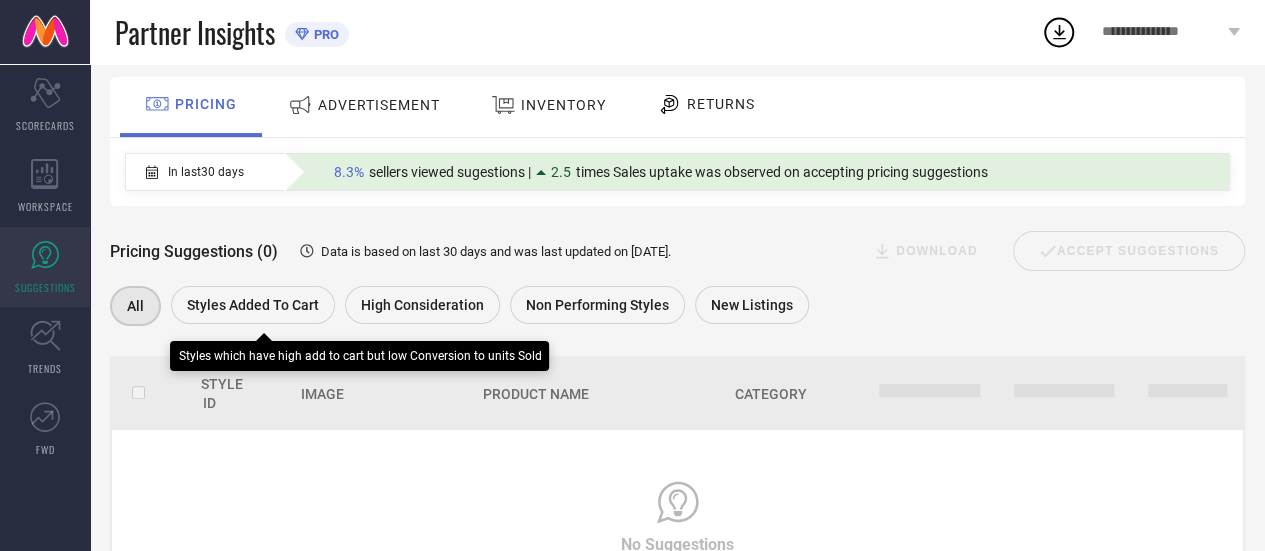 click on "Styles Added To Cart" at bounding box center [253, 305] 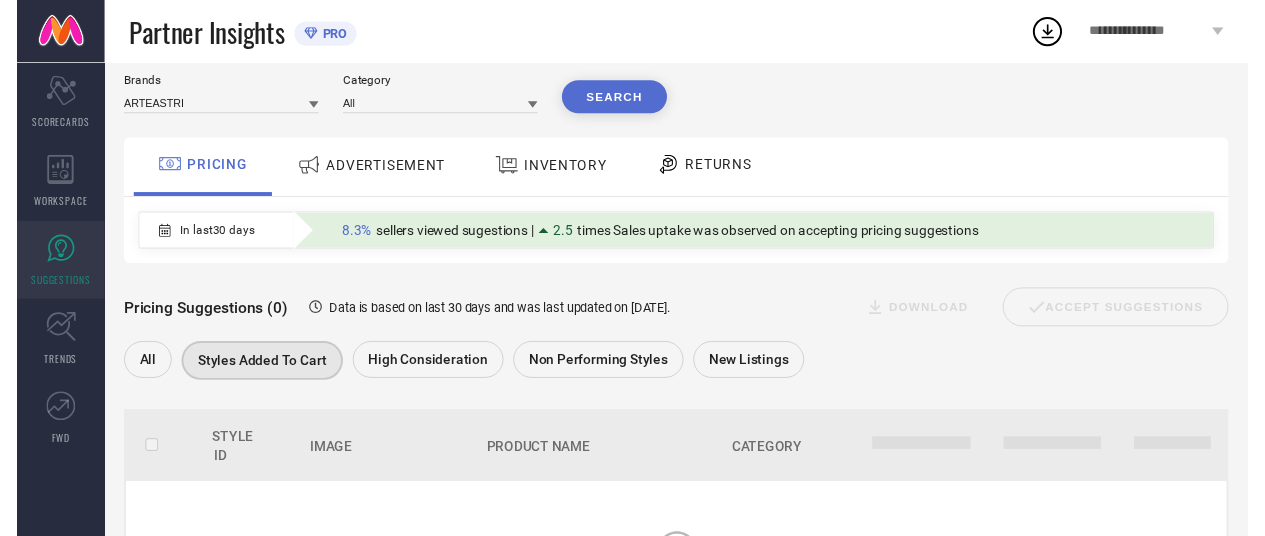 scroll, scrollTop: 61, scrollLeft: 0, axis: vertical 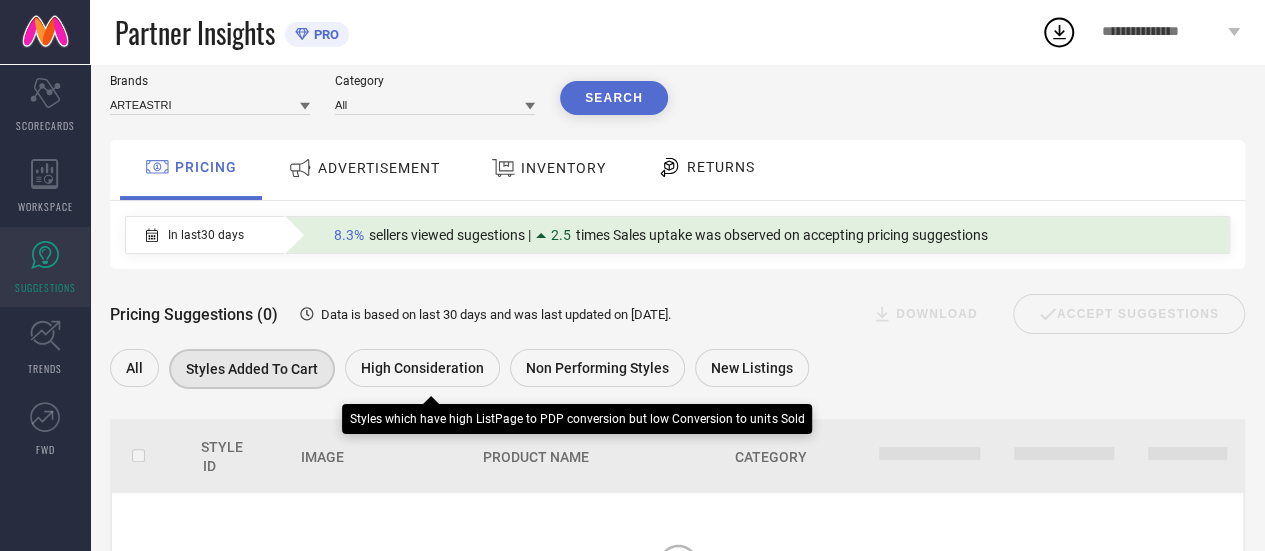 click on "High Consideration" at bounding box center [422, 368] 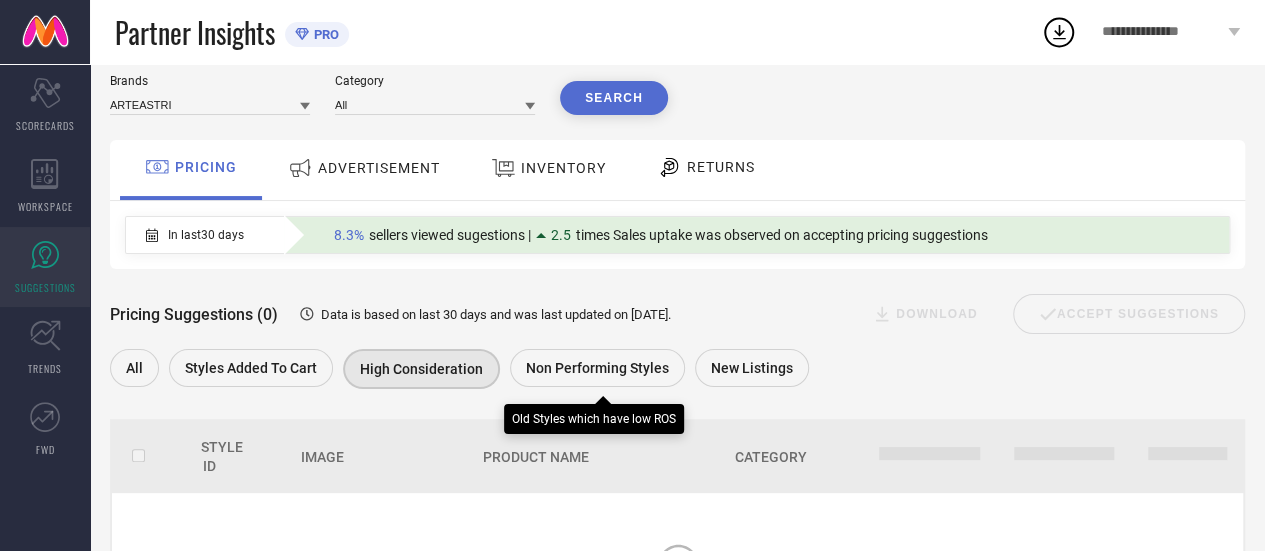 click on "Non Performing Styles" at bounding box center (597, 368) 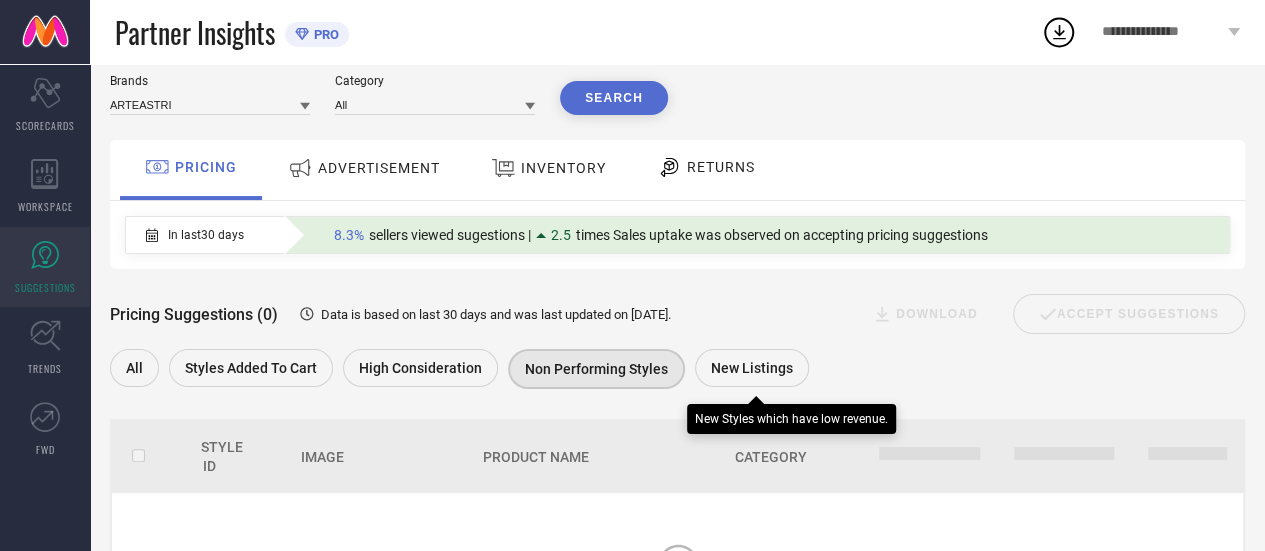 click on "New Listings" at bounding box center (752, 368) 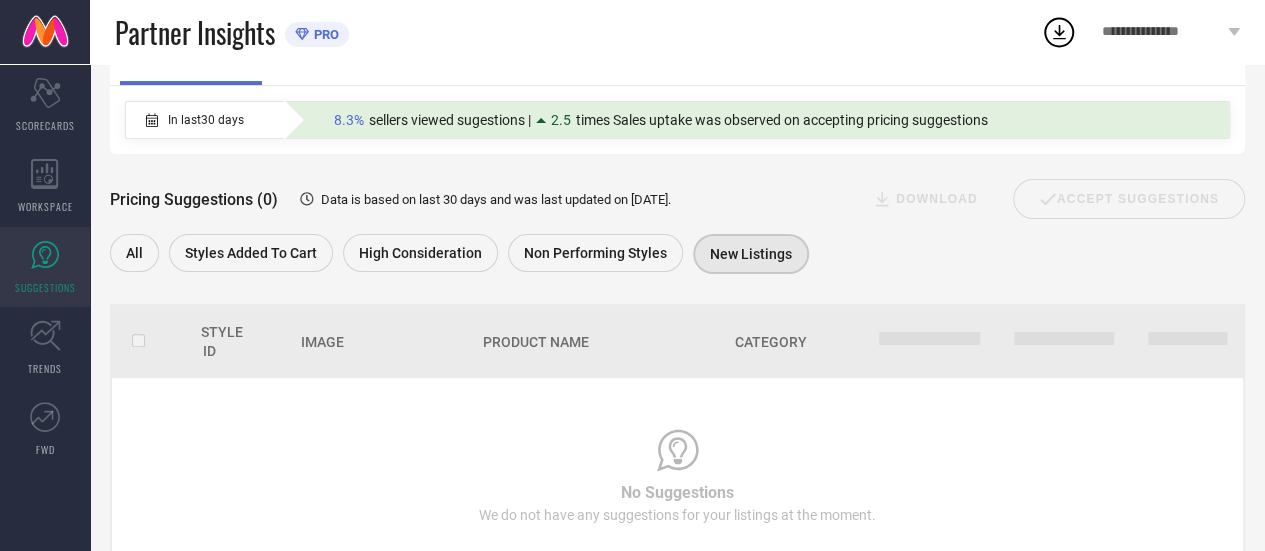 scroll, scrollTop: 90, scrollLeft: 0, axis: vertical 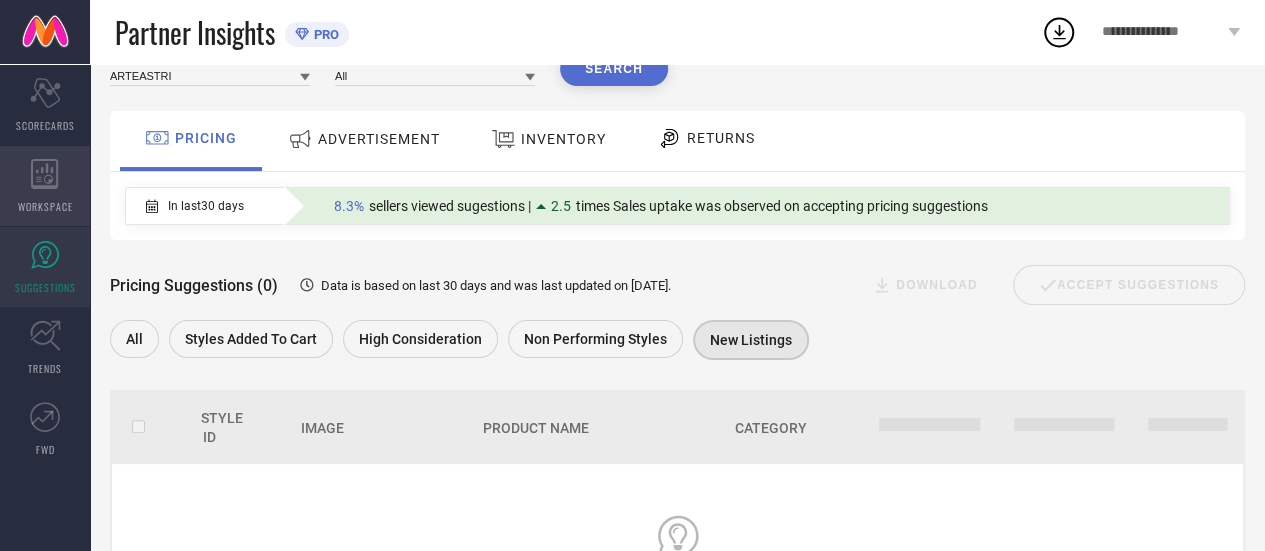click 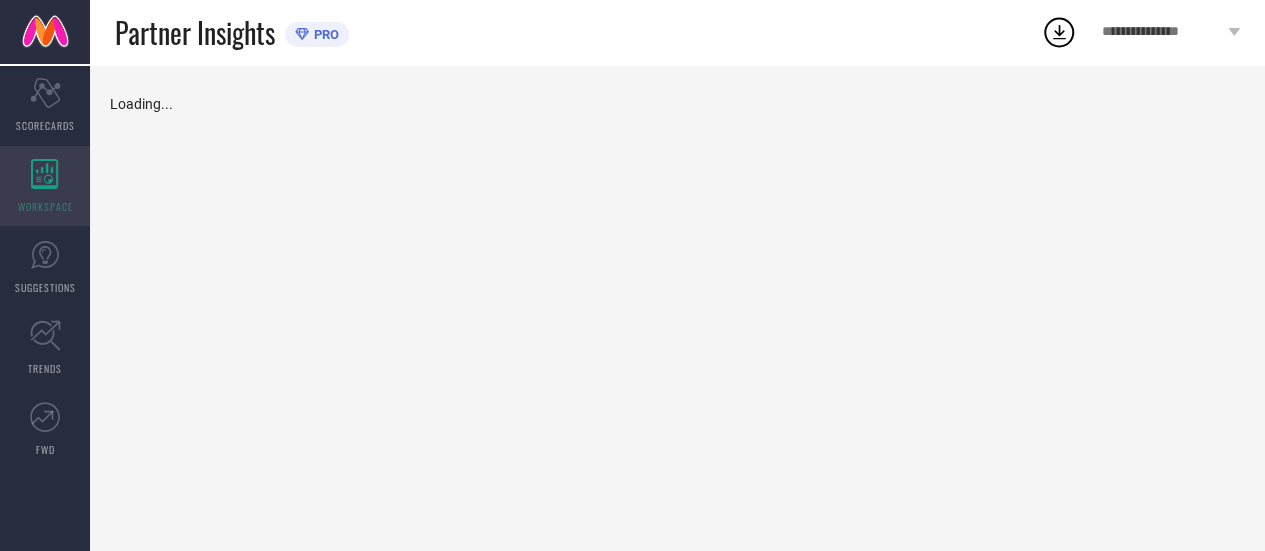 scroll, scrollTop: 0, scrollLeft: 0, axis: both 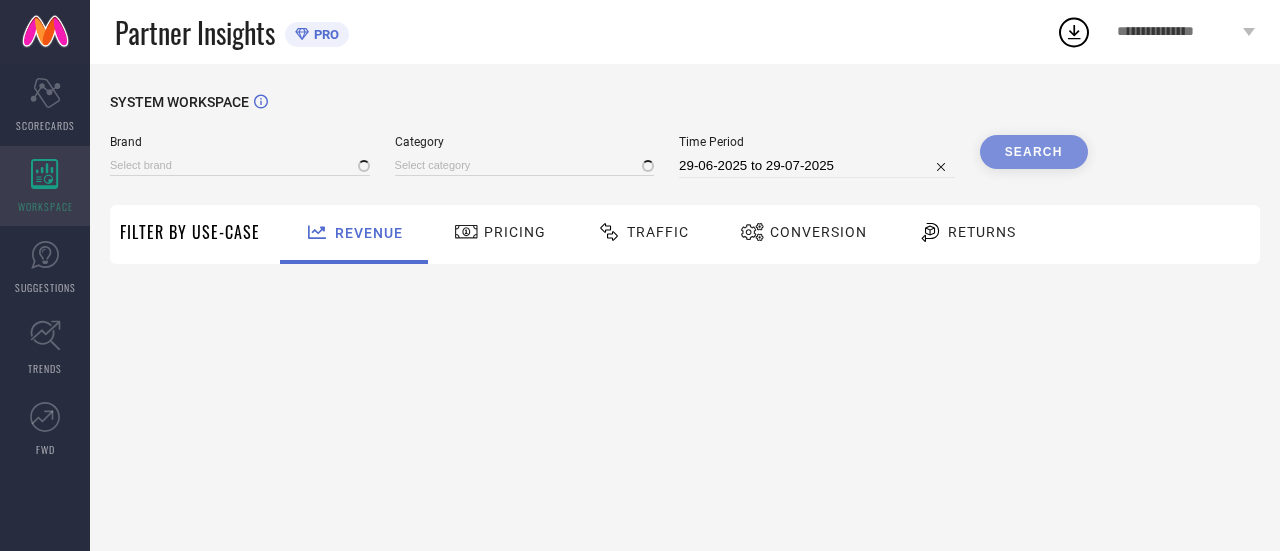 type on "ARTEASTRI" 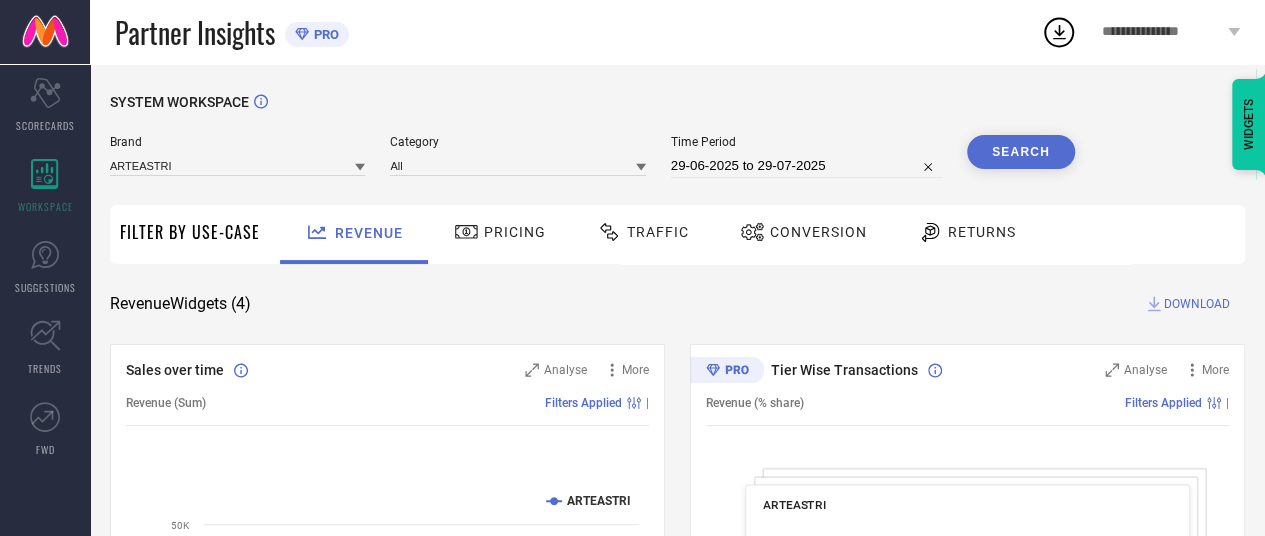 click on "29-06-2025 to 29-07-2025" at bounding box center (806, 166) 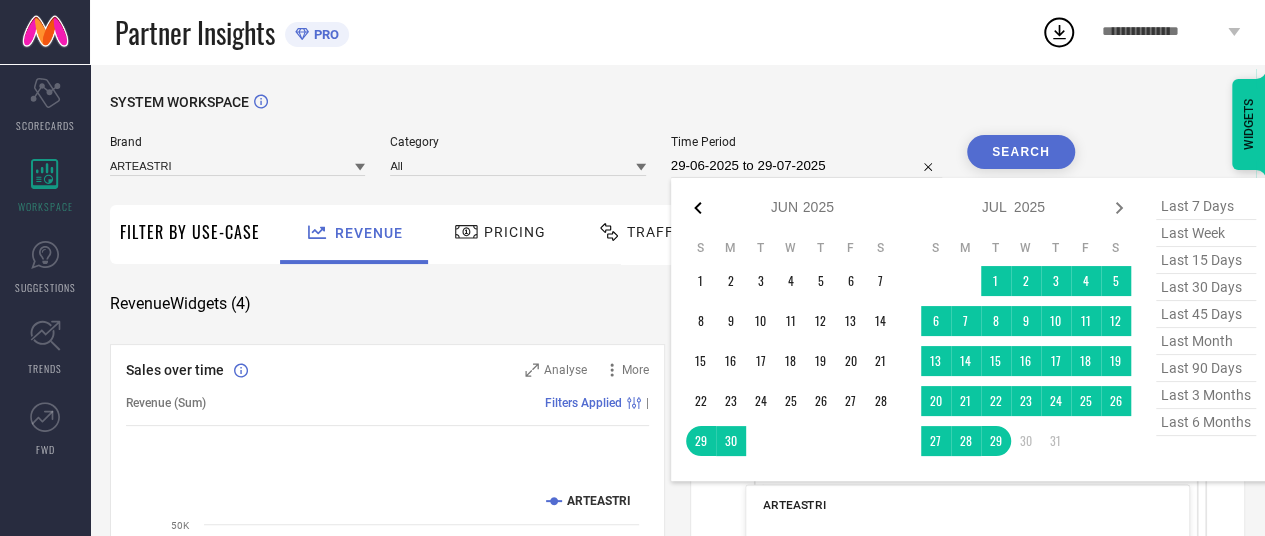 click 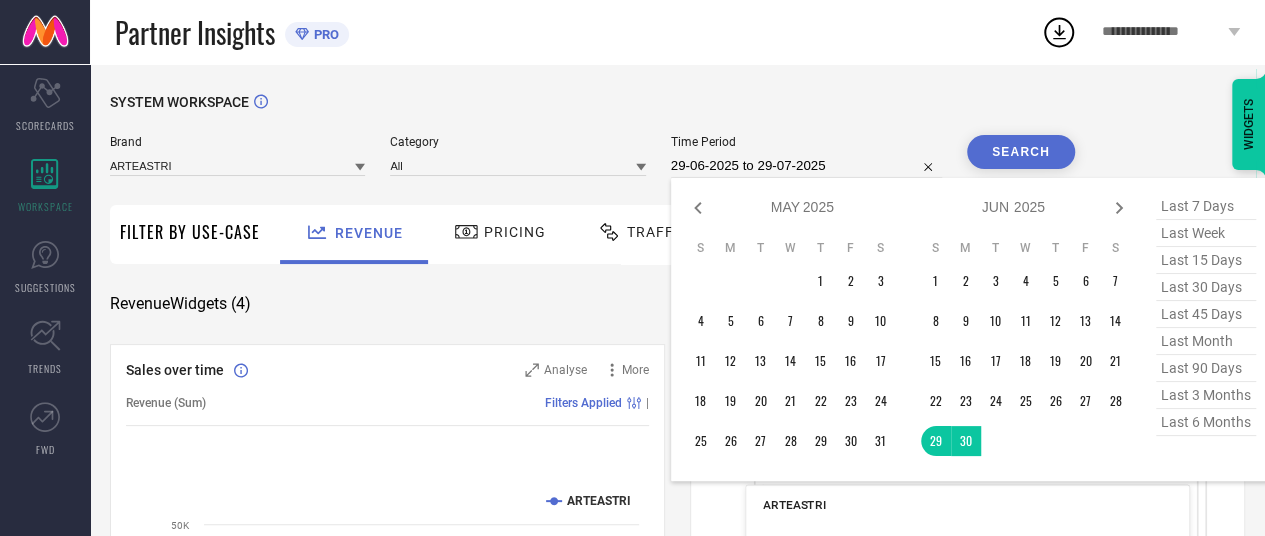click 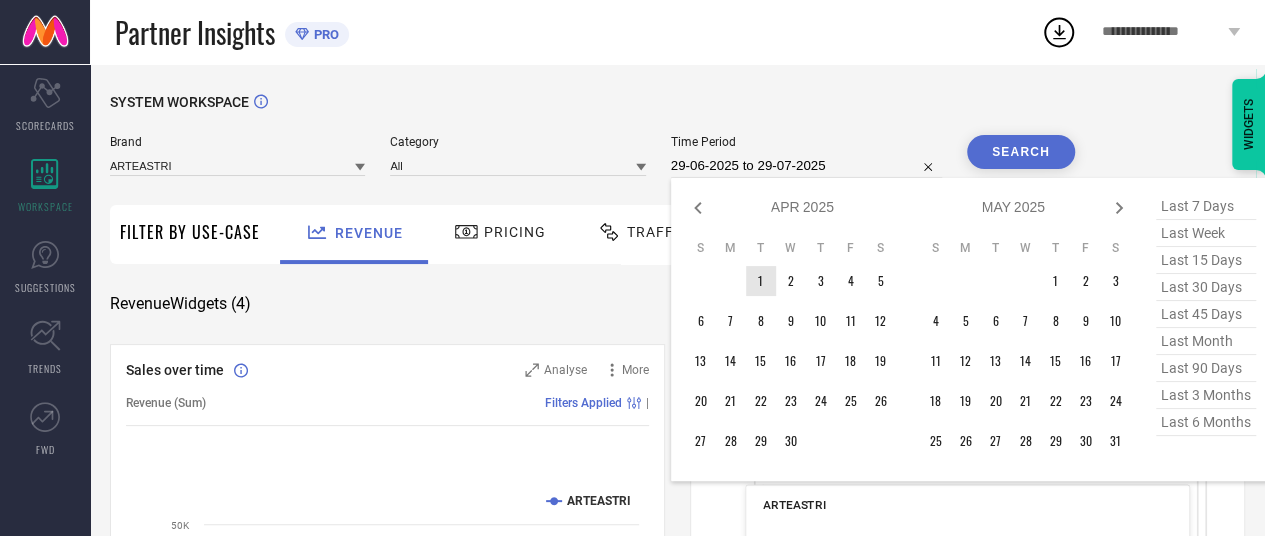 type on "After 01-04-2025" 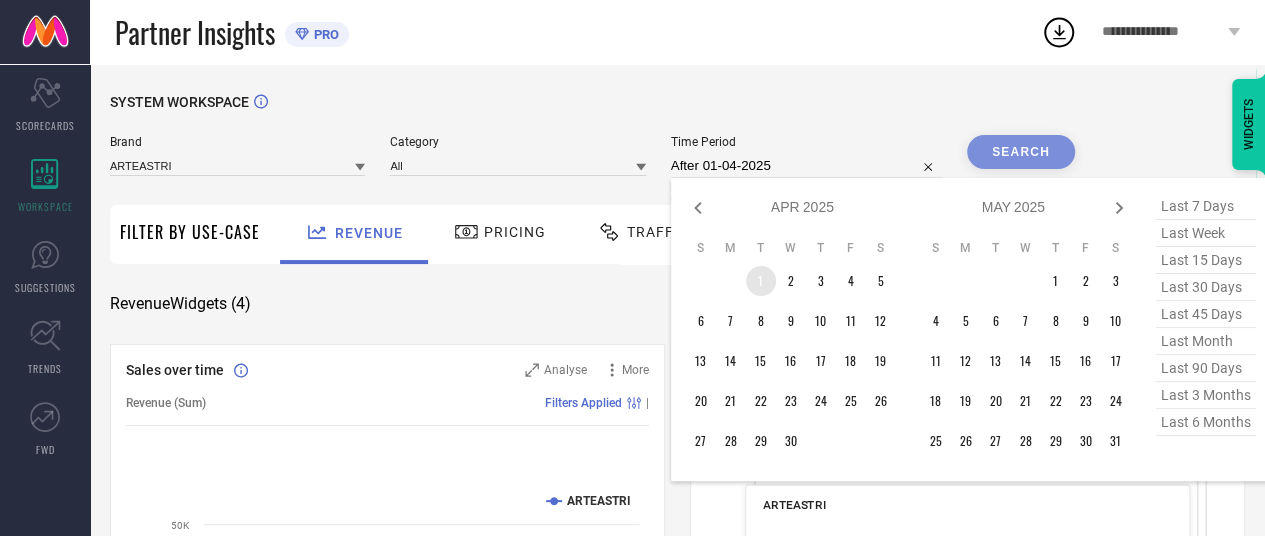 click on "1" at bounding box center [761, 281] 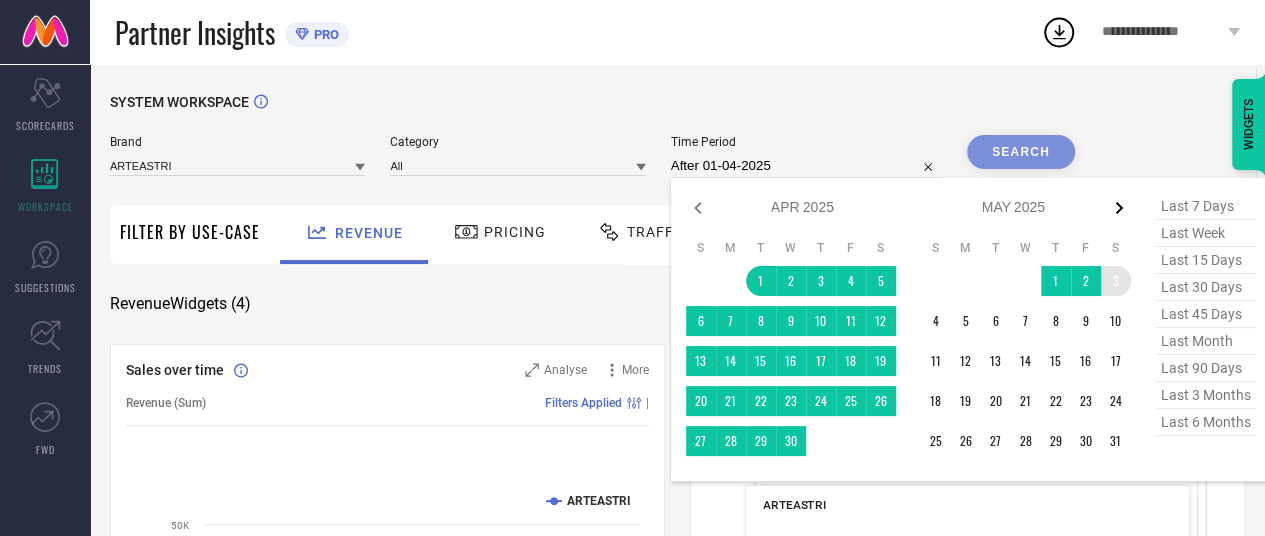click 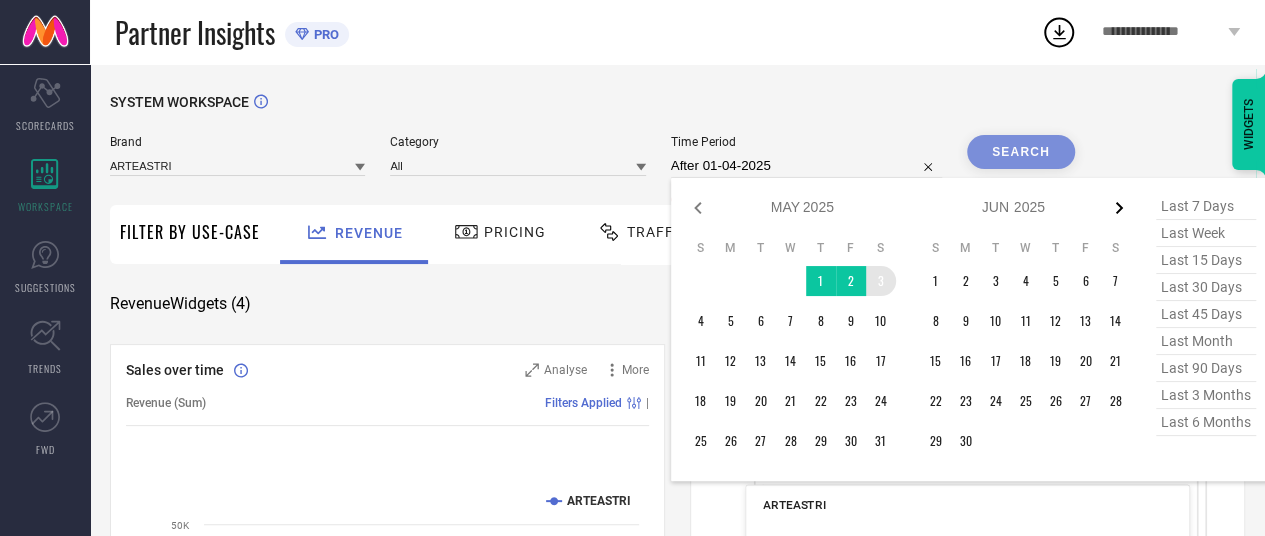 click 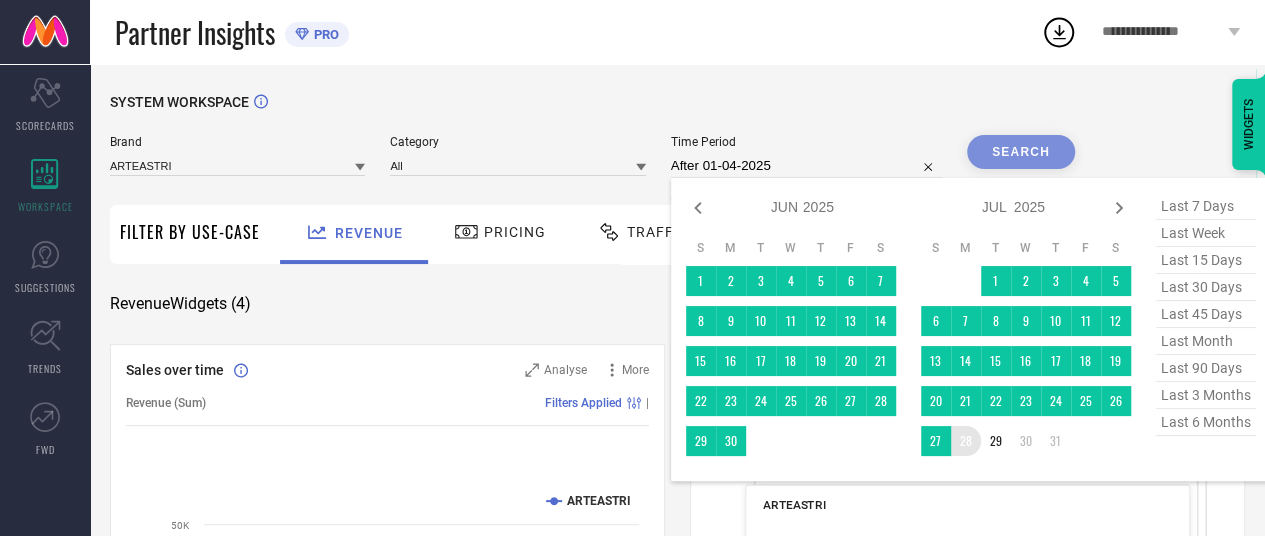 type on "[DATE] to [DATE]" 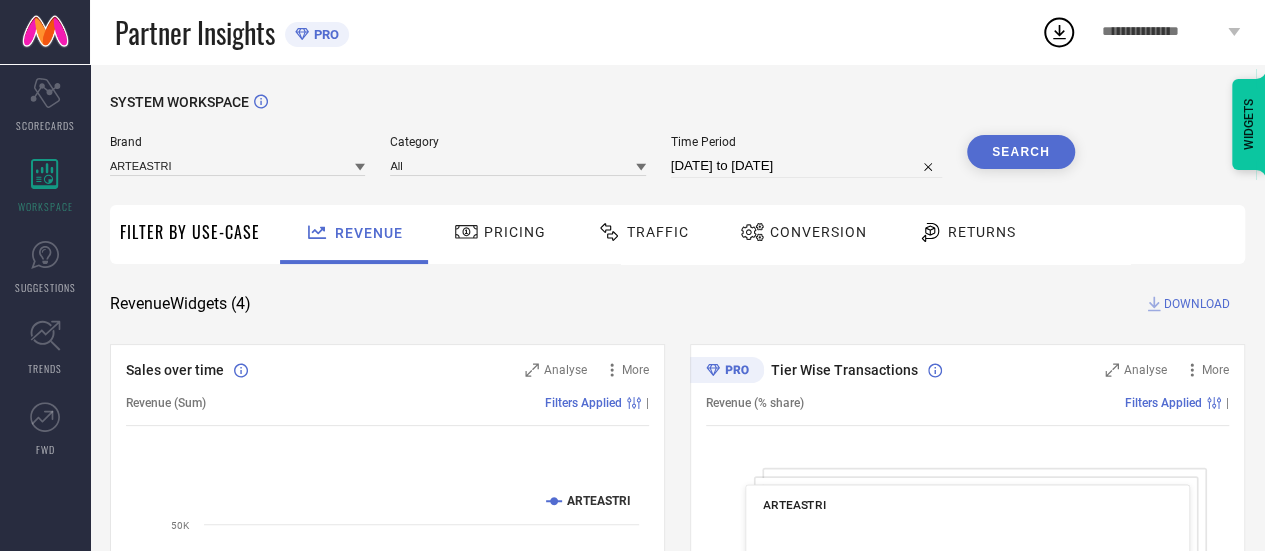 click on "Search" at bounding box center (1021, 152) 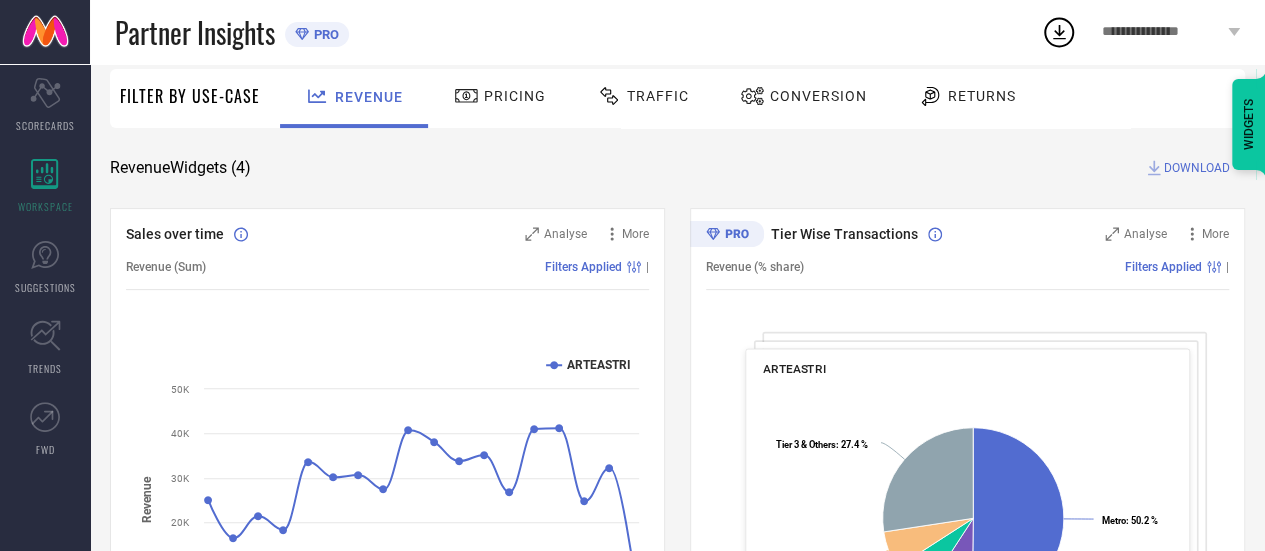 scroll, scrollTop: 138, scrollLeft: 0, axis: vertical 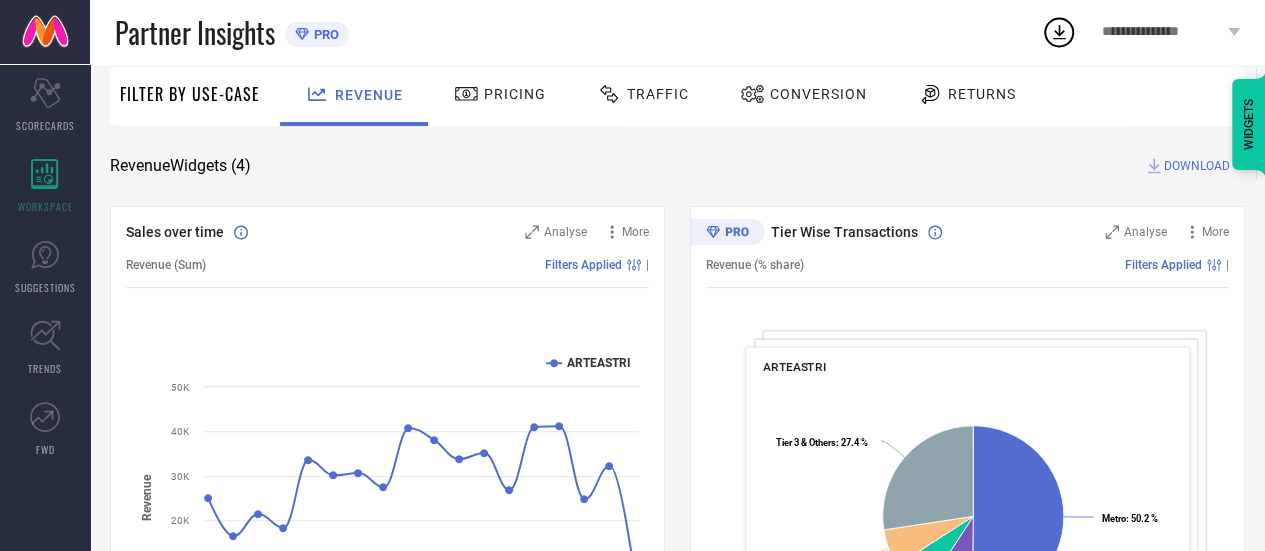 click on "Conversion" at bounding box center [803, 96] 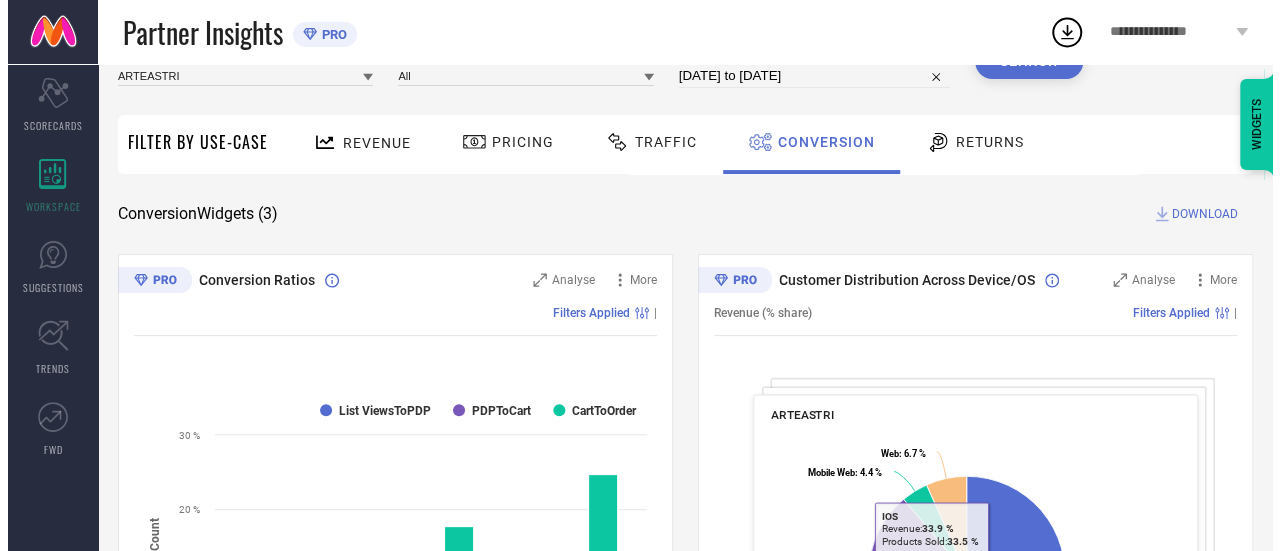 scroll, scrollTop: 0, scrollLeft: 0, axis: both 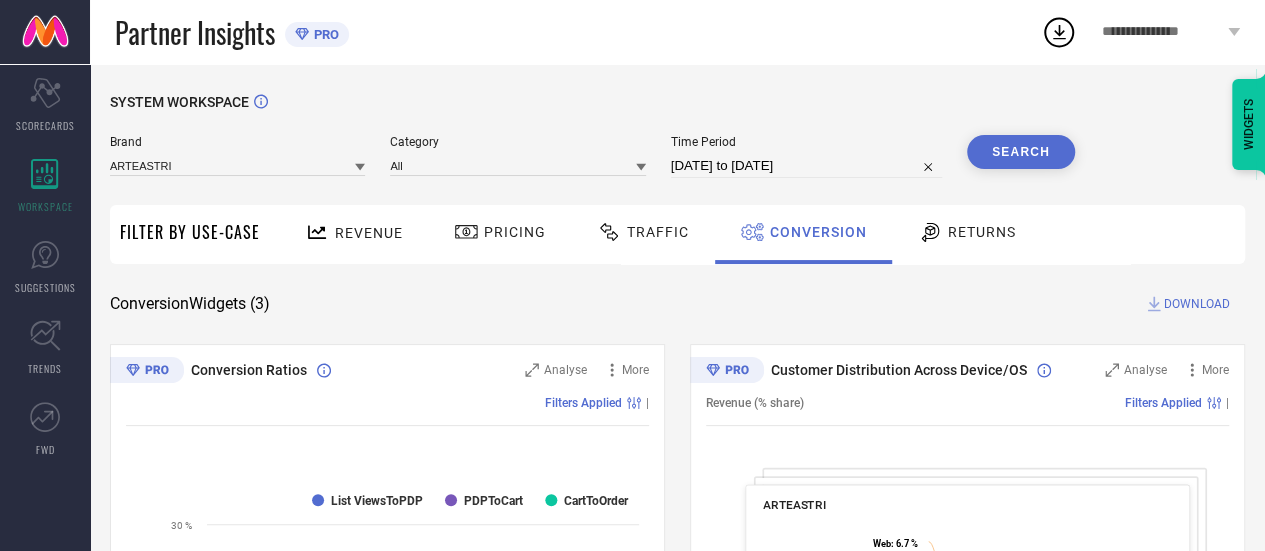 click 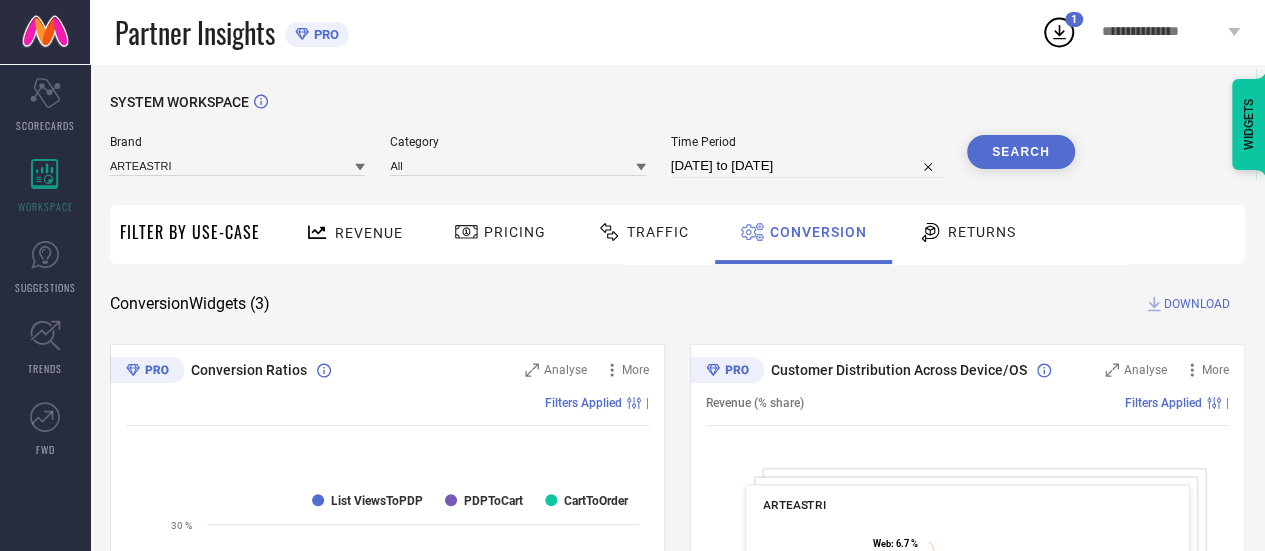 click 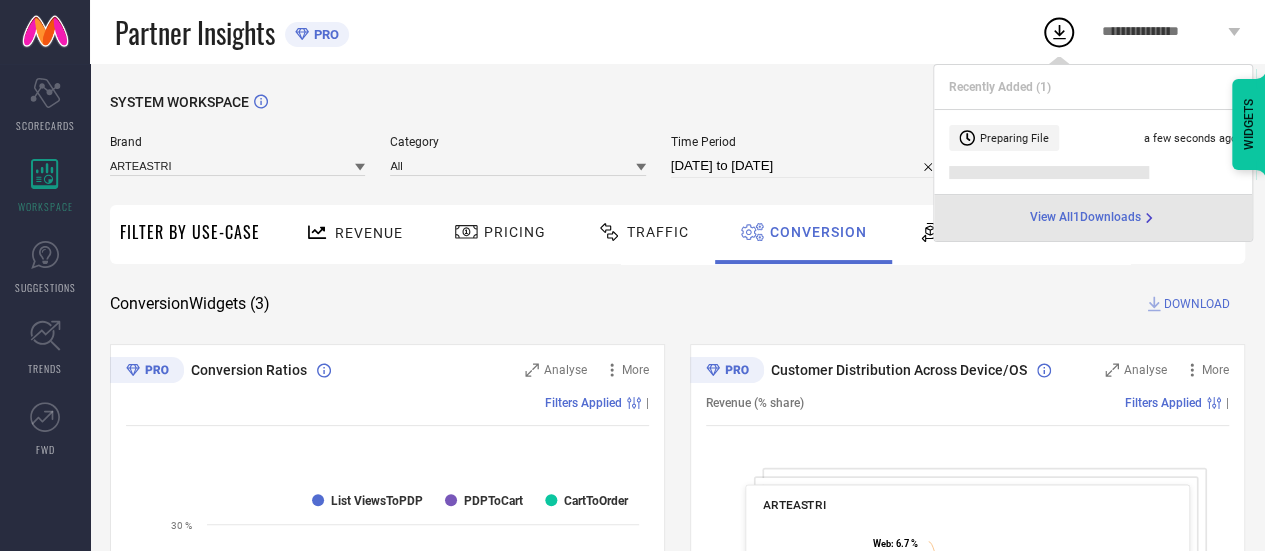click on "View All 1 Downloads" at bounding box center (1085, 218) 